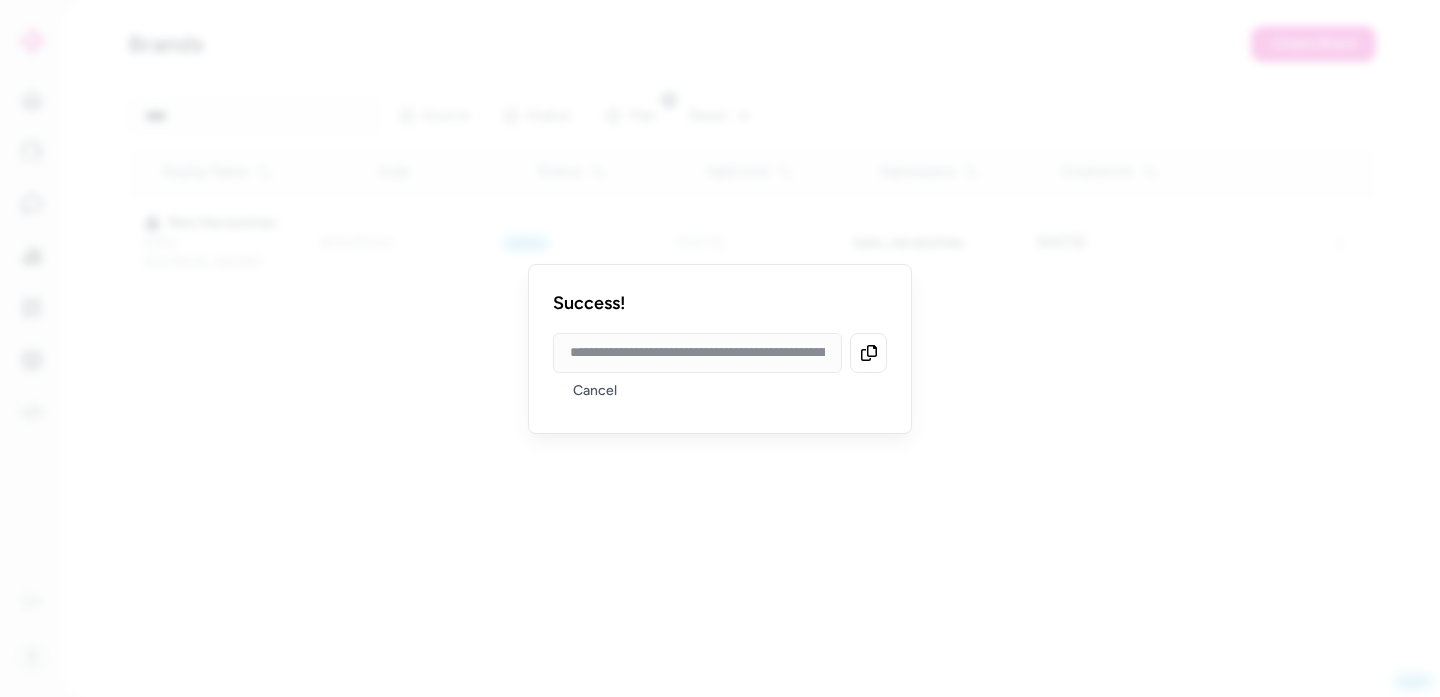 scroll, scrollTop: 0, scrollLeft: 0, axis: both 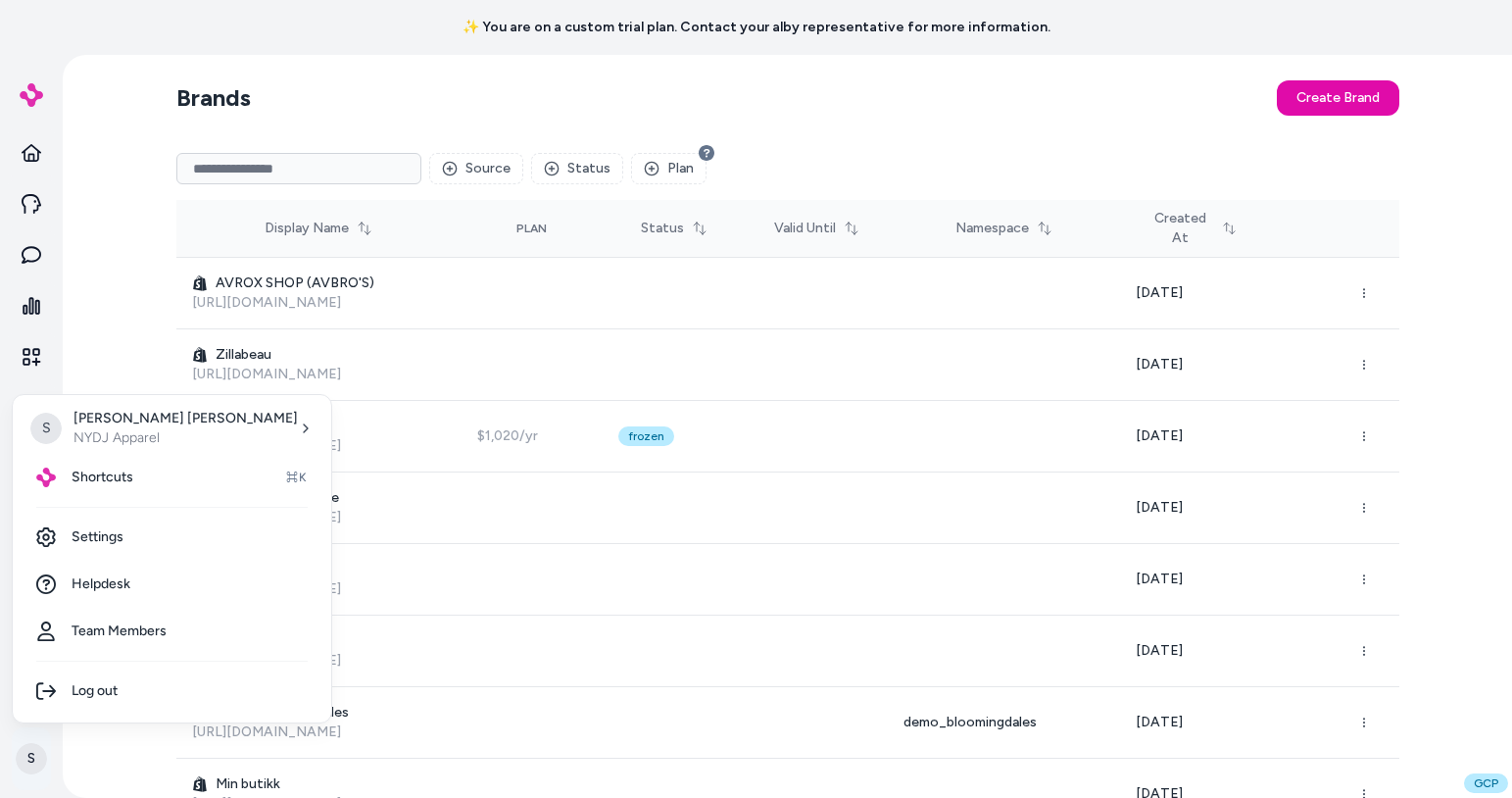 click on "✨ You are on a custom trial plan. Contact your alby representative for more information. S Brands Create Brand Source Status Plan Display Name Plan Status Valid Until Namespace Created At AVROX SHOP (AVBRO'S) https://avroxstore.myshopify.com Jun 07, 2025 Zillabeau https://zillabeau.com May 20, 2025 abhishekxtage https://4is7b5-m6.myshopify.com $1,020/yr frozen Feb 26, 2025 Ride Shimano Stage https://shimano-idcstage.myshopify.com Jan 22, 2025 Nuts Over https://nutsover.com May 19, 2025 TestNew3654 https://testnew3654.myshopify.com Apr 07, 2025 demo_bloomingdales https://www.bloomingdales.com/ demo_bloomingdales Mar 12, 2025 Min butikk https://mzy5md-3k.myshopify.com Apr 06, 2025 elivsmultistore  https://elivsmultistore.myshopify.com Jun 02, 2025 Hoitola Kuulas Verkkokauppa https://www.hoitolakuulas.fi Sep 20, 2024 marina-chatbot https://marina-chatbot.myshopify.com Nov 07, 2024 Alkosto https://www.alkosto.com/ $1/yr trialing May 29, 2025 alkosto Jan 24, 2025 onus https://oldnavy.gap.com/ $1/yr trialing onus" at bounding box center (756, 399) 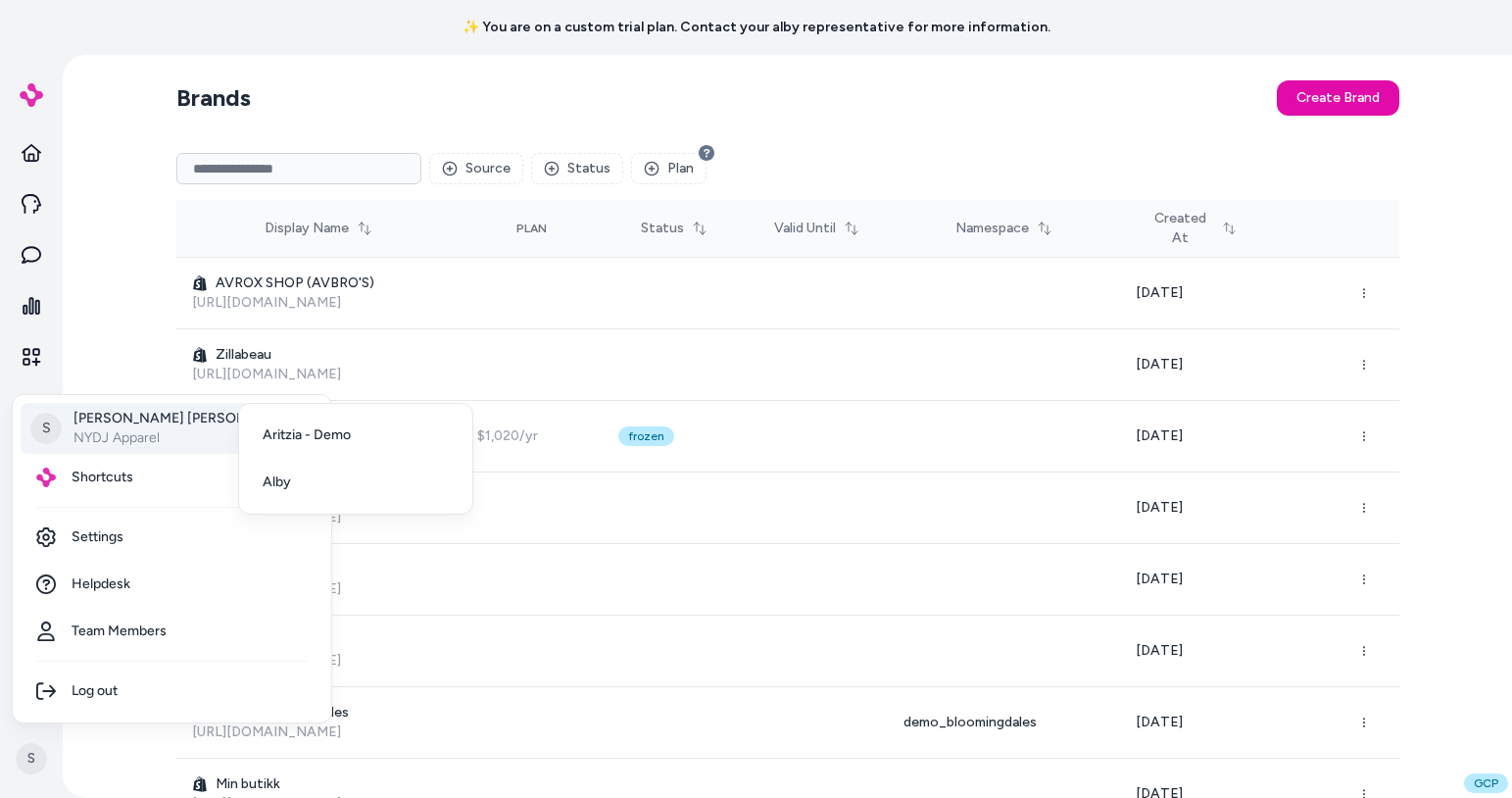 click on "NYDJ Apparel" at bounding box center [185, 438] 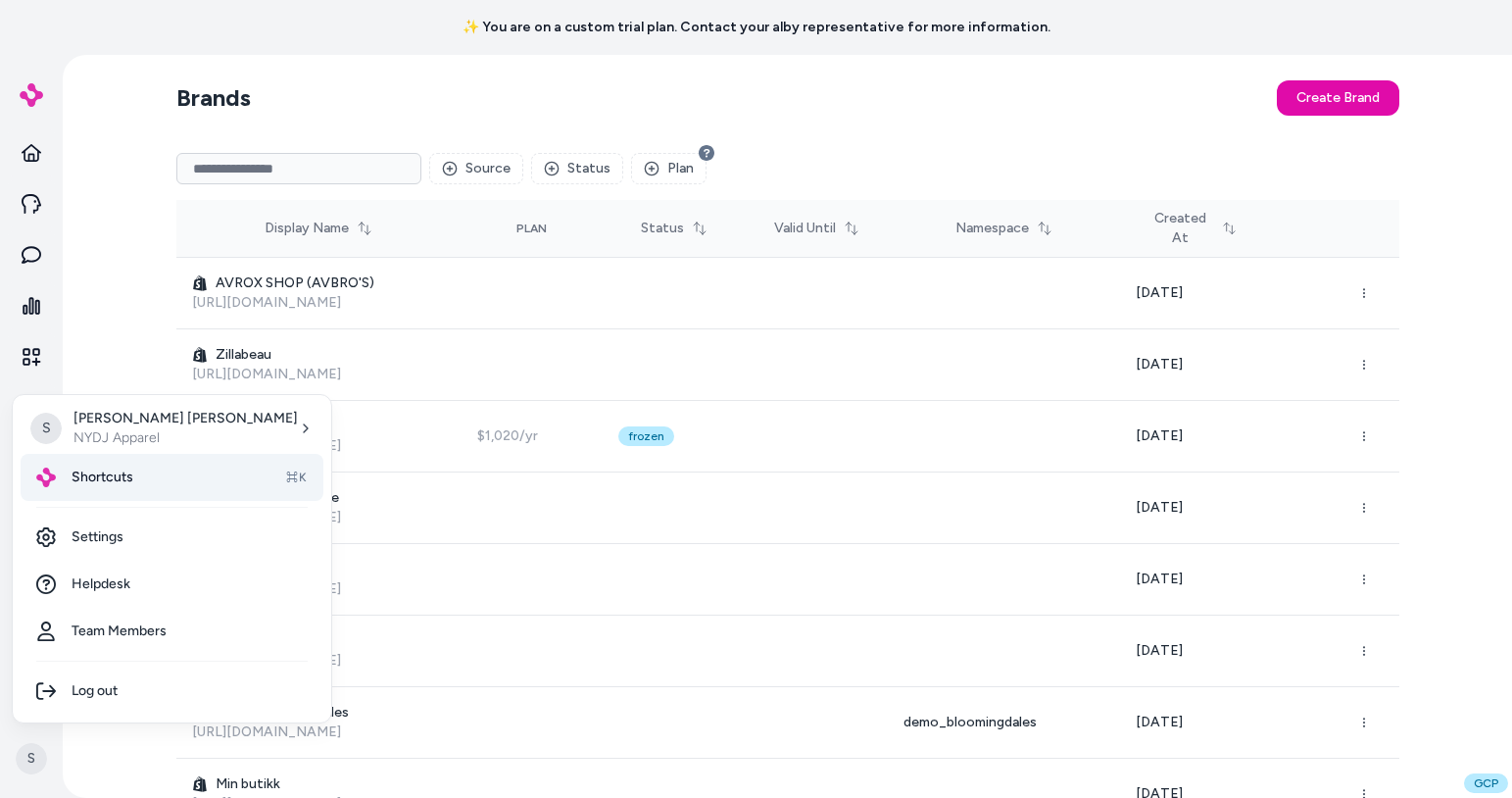 click on "Shortcuts ⌘K" at bounding box center (171, 477) 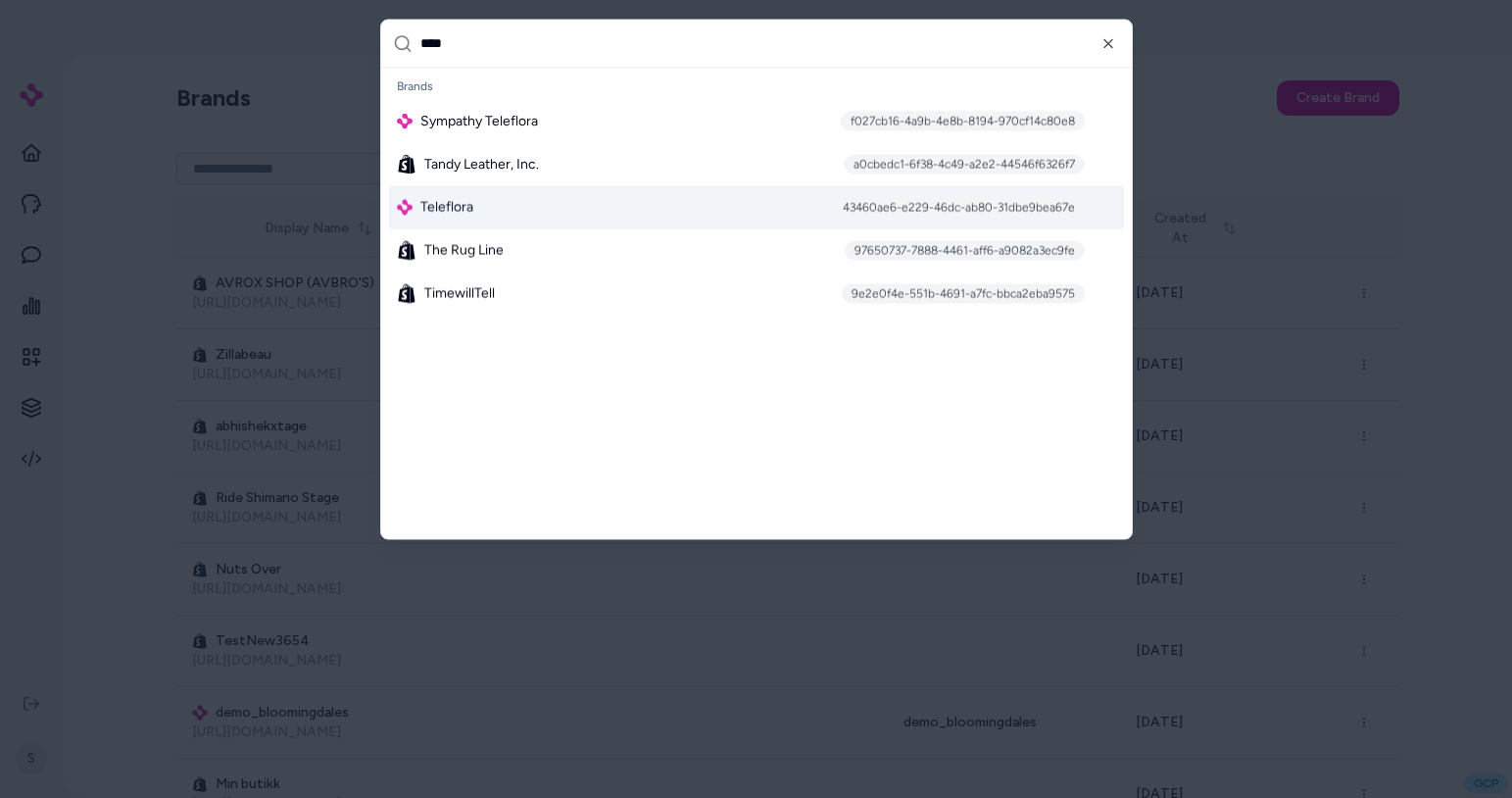 type on "****" 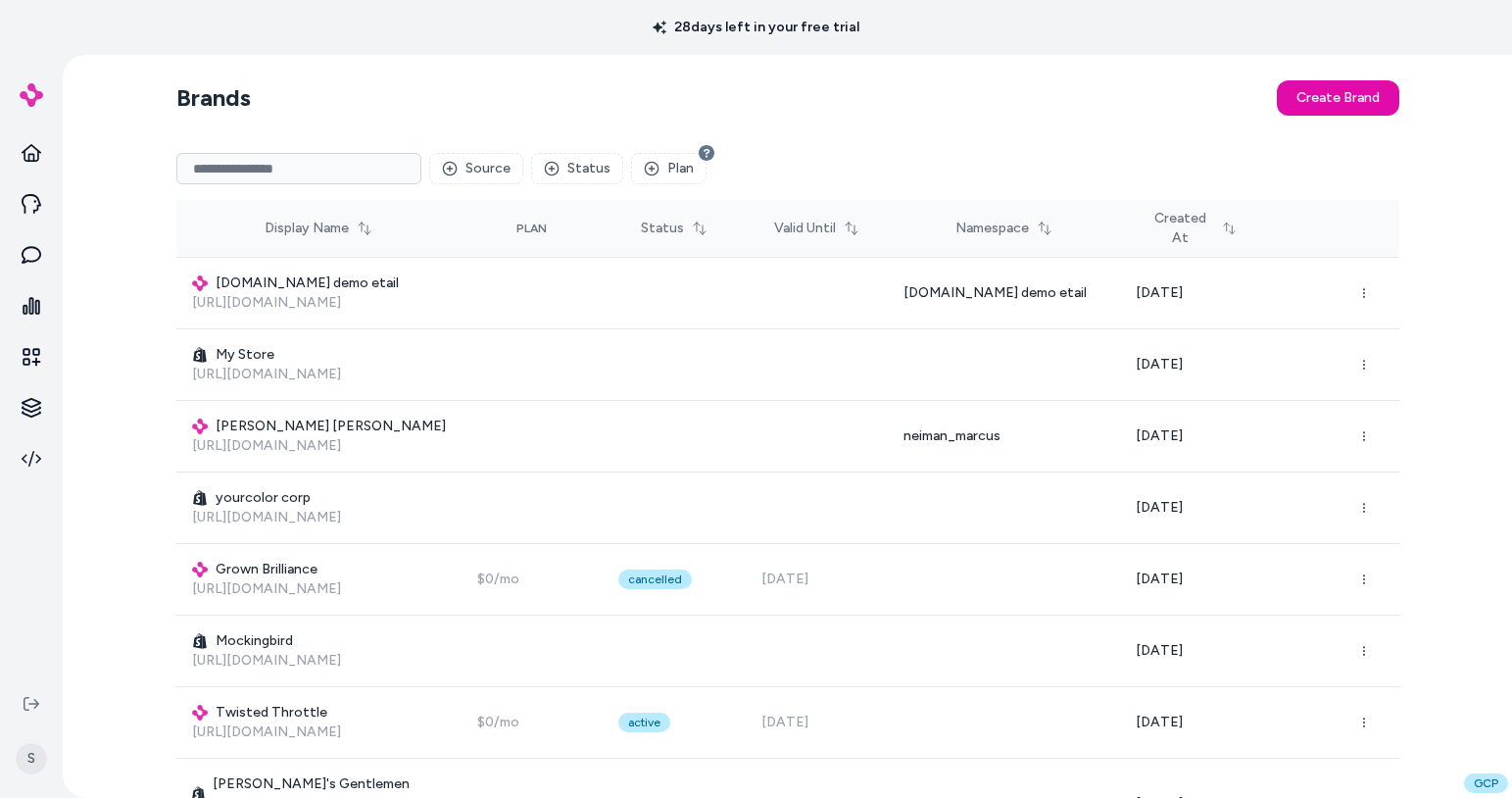 scroll, scrollTop: 0, scrollLeft: 0, axis: both 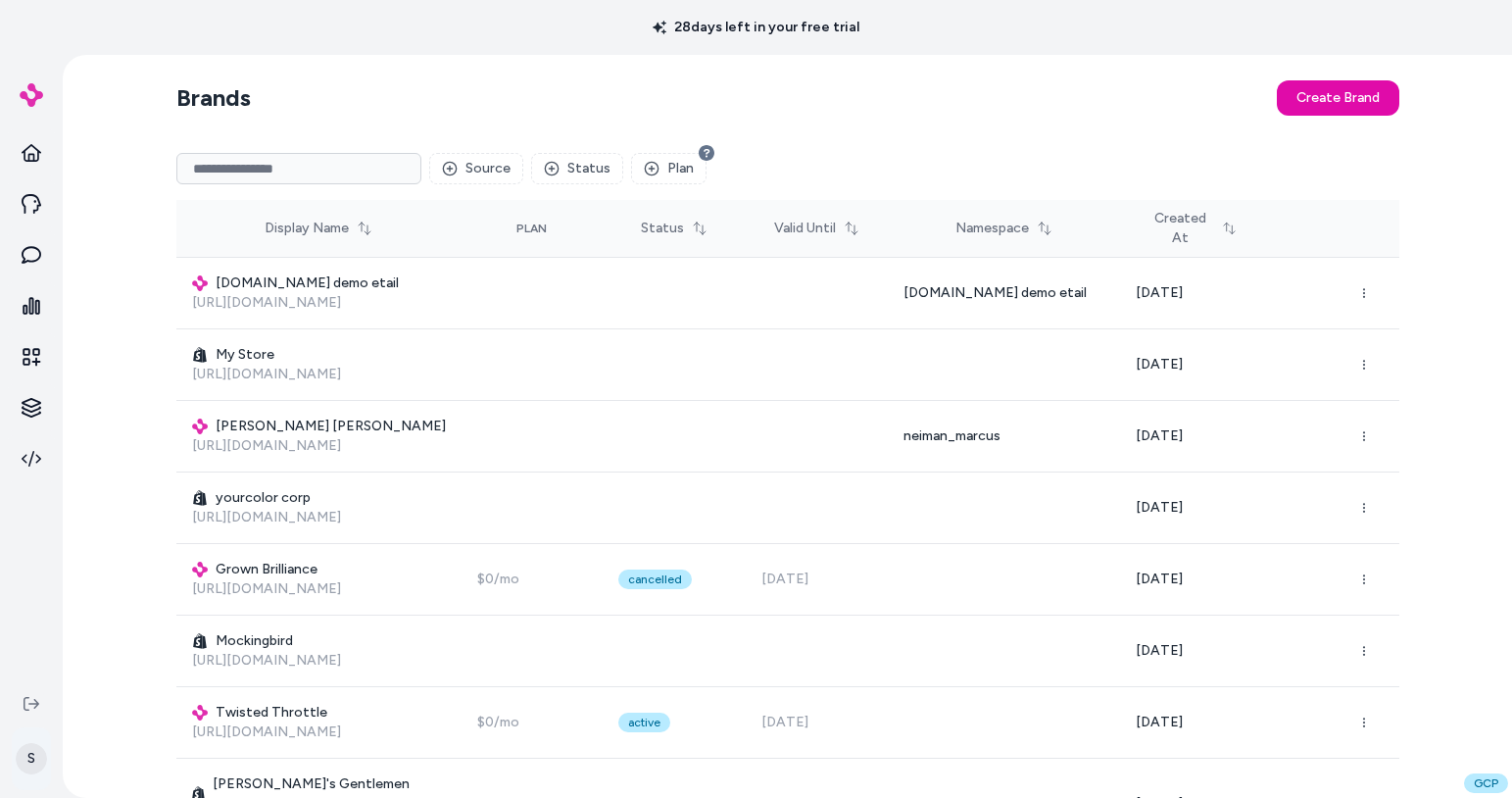 click on "28  days left in your free trial S Brands Create Brand Source Status Plan Display Name Plan Status Valid Until Namespace Created At fun.com demo etail https://www.fun.com/ fun.com demo etail Feb 23, 2025 My Store https://3pg10h-h2.myshopify.com May 22, 2025 Neiman Marcus https://media.neimanmarcus.com neiman_marcus Feb 18, 2025 yourcolor corp https://yourcolor.com.im May 30, 2025 Grown Brilliance https://www.grownbrilliance.com/ $0/mo cancelled Jul 01, 2025 Jul 01, 2024 Mockingbird https://hellomockingbird.com Mar 26, 2025 Twisted Throttle https://twistedthrottle.com/ $0/mo active Jul 22, 2025 May 22, 2024 Hank's Gentlemen Supply Co. https://hankssupply.com Jun 03, 2025 Ma boutique LCB-CI  https://0jcrsf-df.myshopify.com Apr 04, 2025 Revolve https://www.revolve.com $400/mo cancelled Jun 20, 2024 Mar 27, 2024 AVROX SHOP (AVBRO'S) https://avroxstore.myshopify.com Jun 07, 2025 Northline Express https://www.northlineexpress.com/ $399/mo active Jul 13, 2025 Jun 11, 2024 Streetgoblin  Jun 06, 2025 Demo_Dermstore" at bounding box center (756, 399) 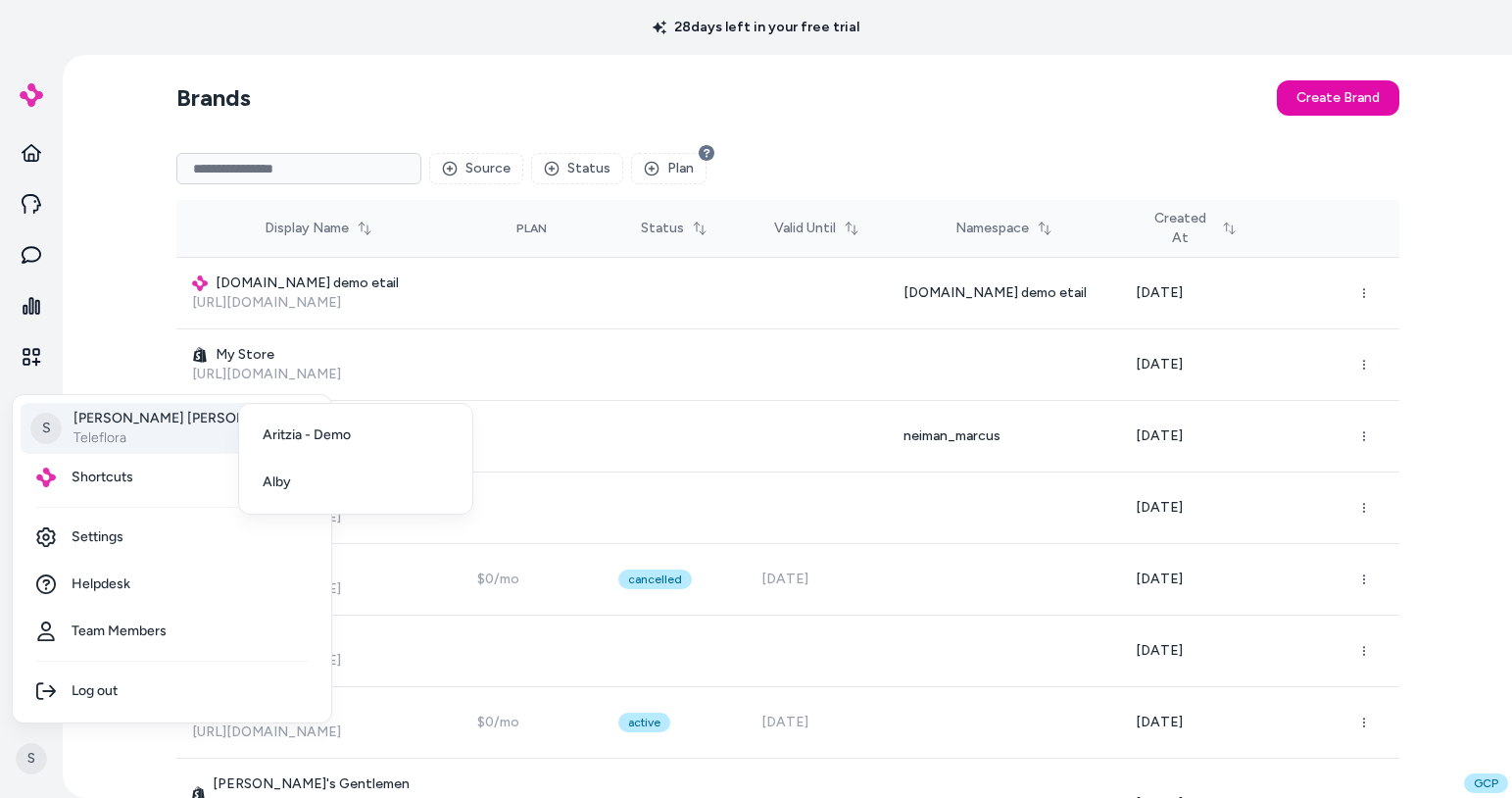 click on "Teleflora" at bounding box center (185, 438) 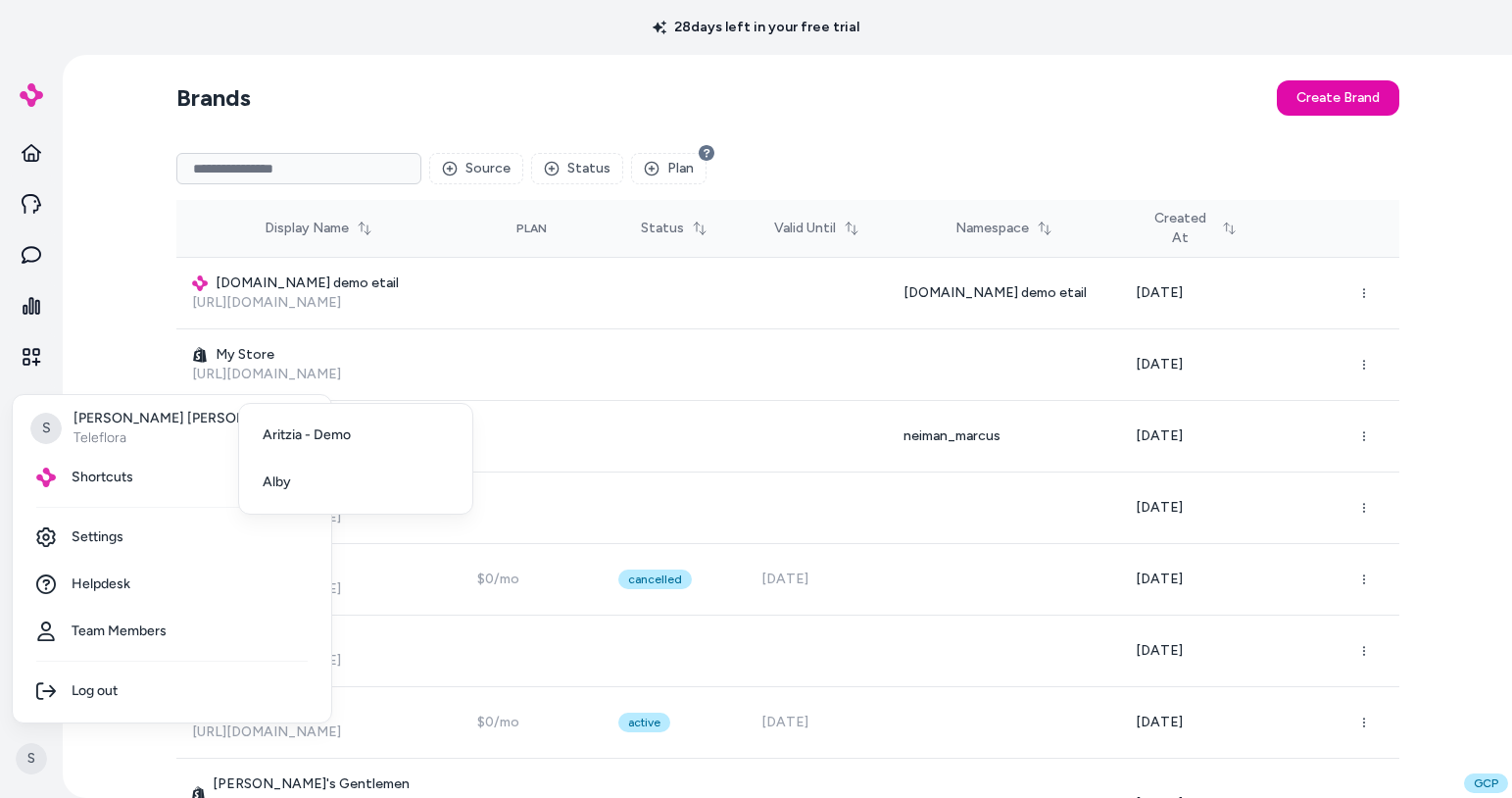 click on "28  days left in your free trial S Brands Create Brand Source Status Plan Display Name Plan Status Valid Until Namespace Created At fun.com demo etail https://www.fun.com/ fun.com demo etail Feb 23, 2025 My Store https://3pg10h-h2.myshopify.com May 22, 2025 Neiman Marcus https://media.neimanmarcus.com neiman_marcus Feb 18, 2025 yourcolor corp https://yourcolor.com.im May 30, 2025 Grown Brilliance https://www.grownbrilliance.com/ $0/mo cancelled Jul 01, 2025 Jul 01, 2024 Mockingbird https://hellomockingbird.com Mar 26, 2025 Twisted Throttle https://twistedthrottle.com/ $0/mo active Jul 22, 2025 May 22, 2024 Hank's Gentlemen Supply Co. https://hankssupply.com Jun 03, 2025 Ma boutique LCB-CI  https://0jcrsf-df.myshopify.com Apr 04, 2025 Revolve https://www.revolve.com $400/mo cancelled Jun 20, 2024 Mar 27, 2024 AVROX SHOP (AVBRO'S) https://avroxstore.myshopify.com Jun 07, 2025 Northline Express https://www.northlineexpress.com/ $399/mo active Jul 13, 2025 Jun 11, 2024 Streetgoblin  Jun 06, 2025 Demo_Dermstore S" at bounding box center [756, 399] 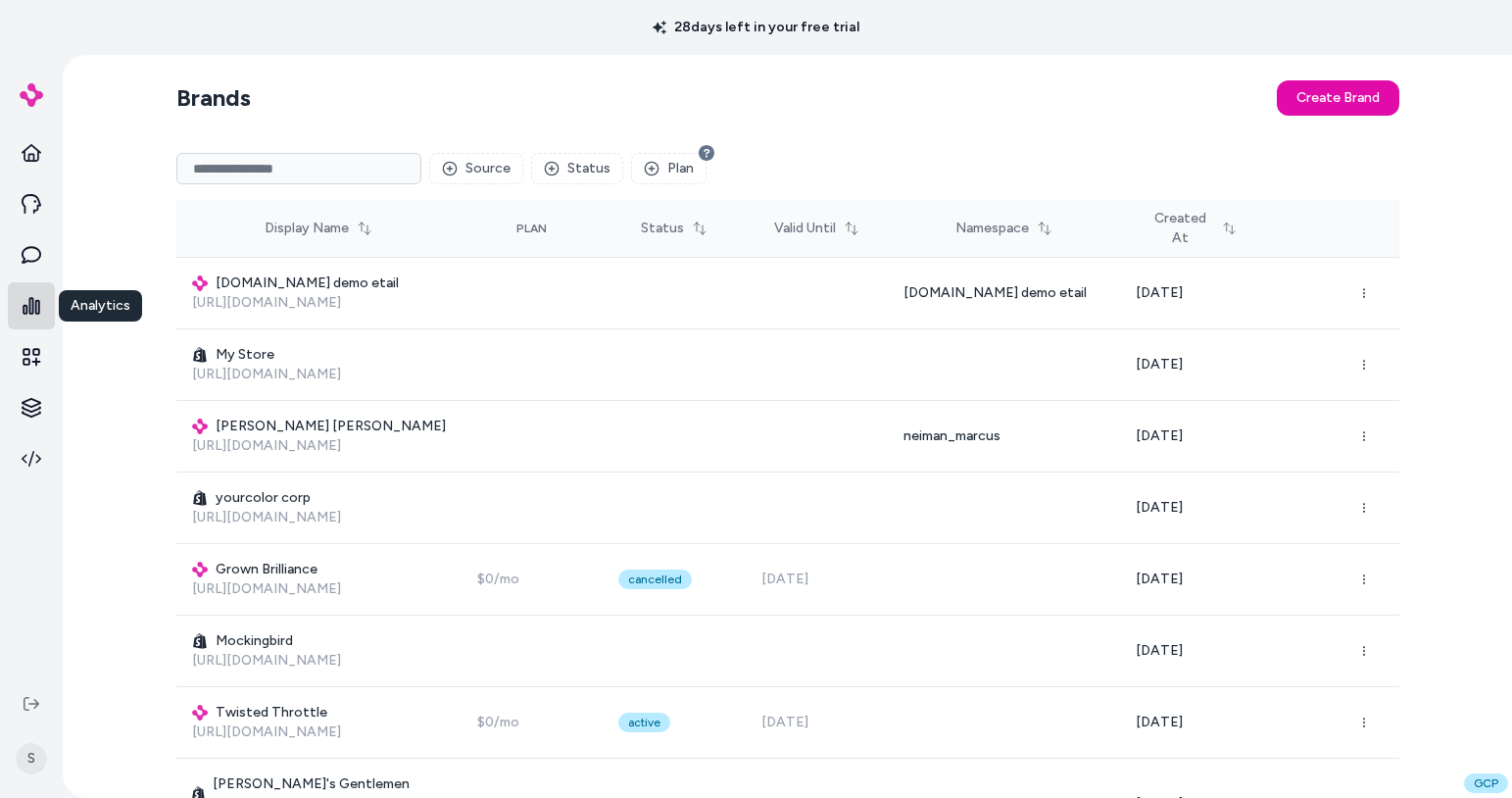 click 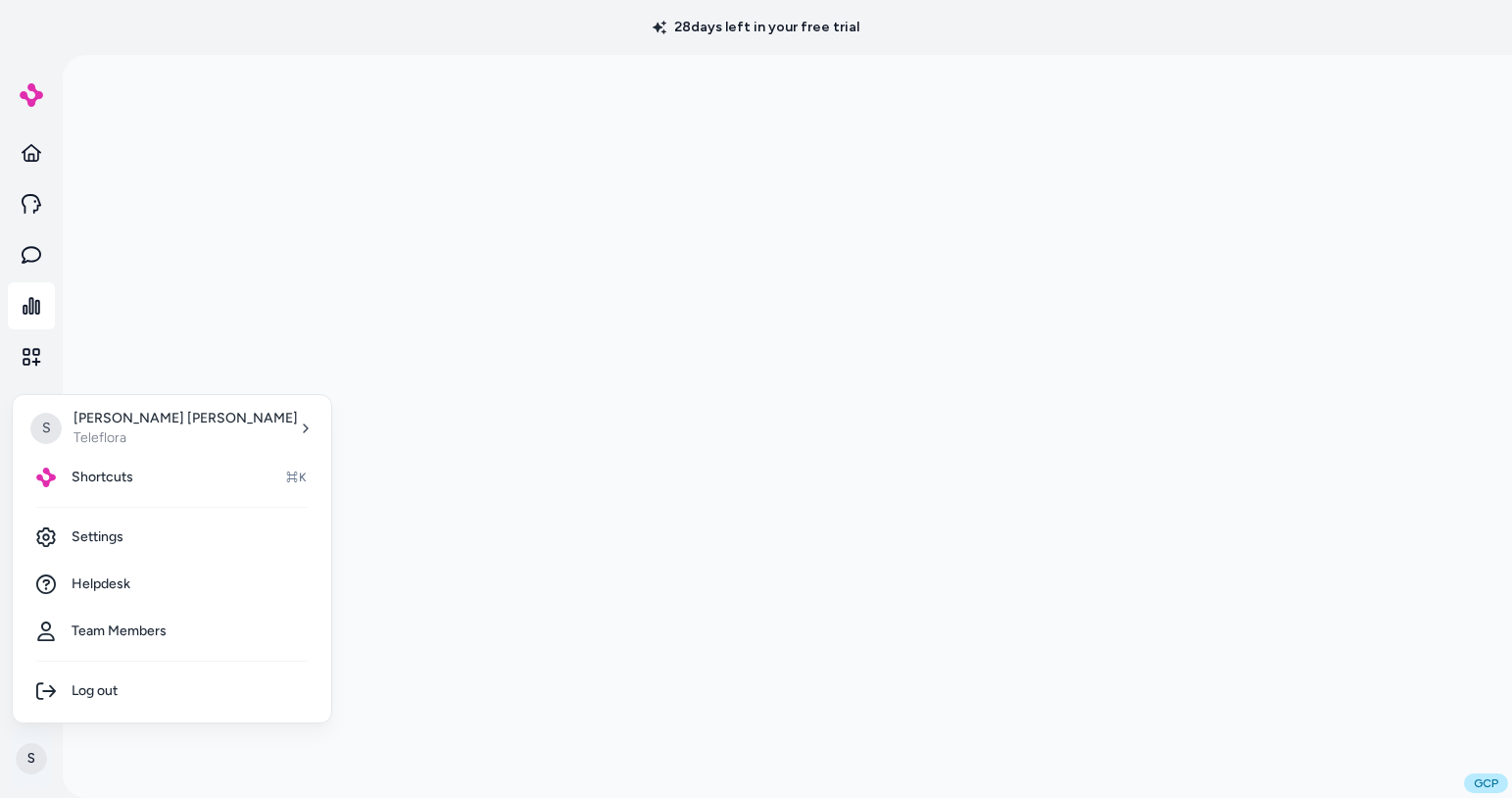 click on "28  days left in your free trial S GCP S Steven   Burke Teleflora Shortcuts ⌘K Settings Helpdesk Team Members Log out" at bounding box center [756, 399] 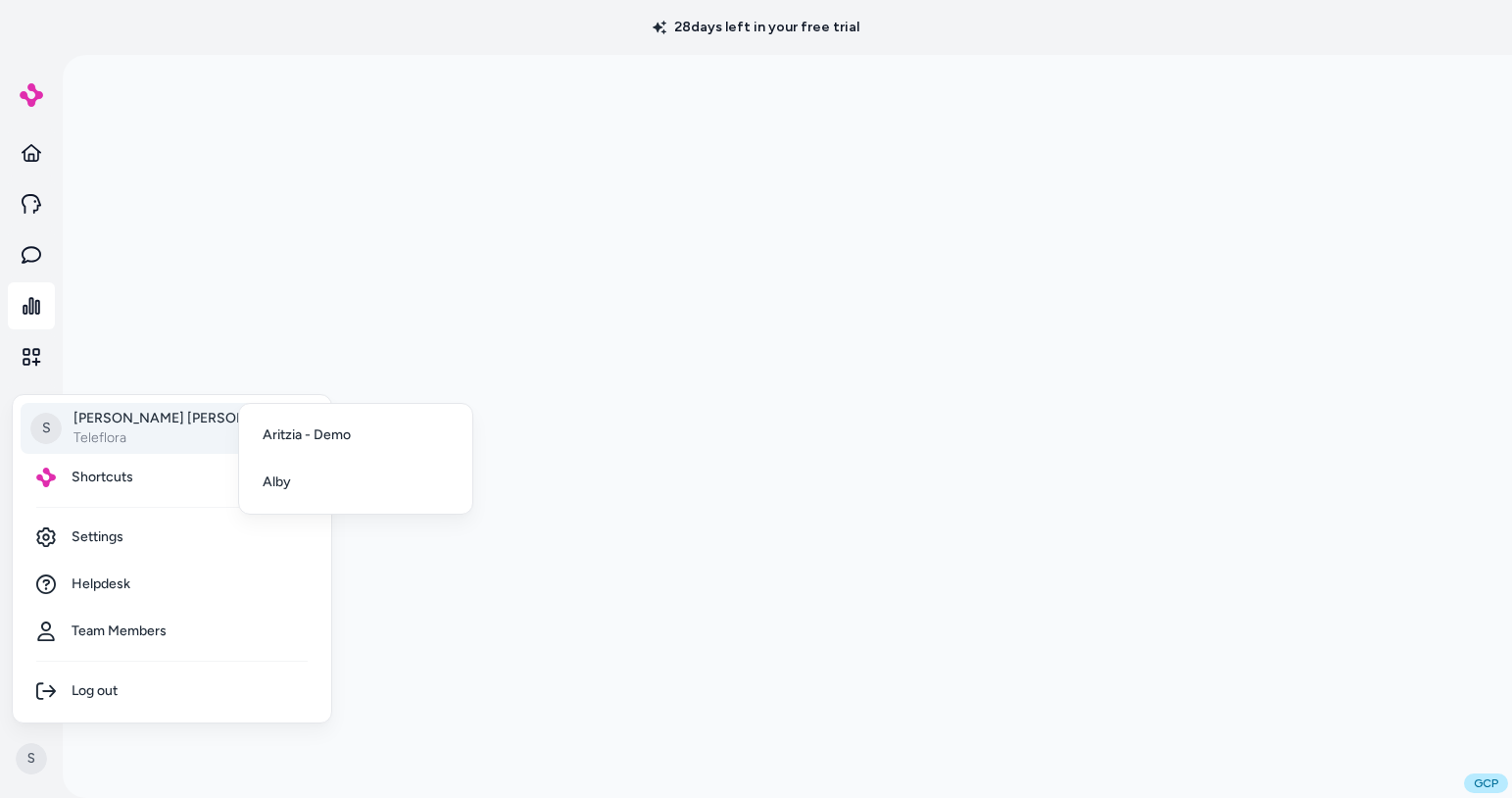 click on "Teleflora" at bounding box center [185, 438] 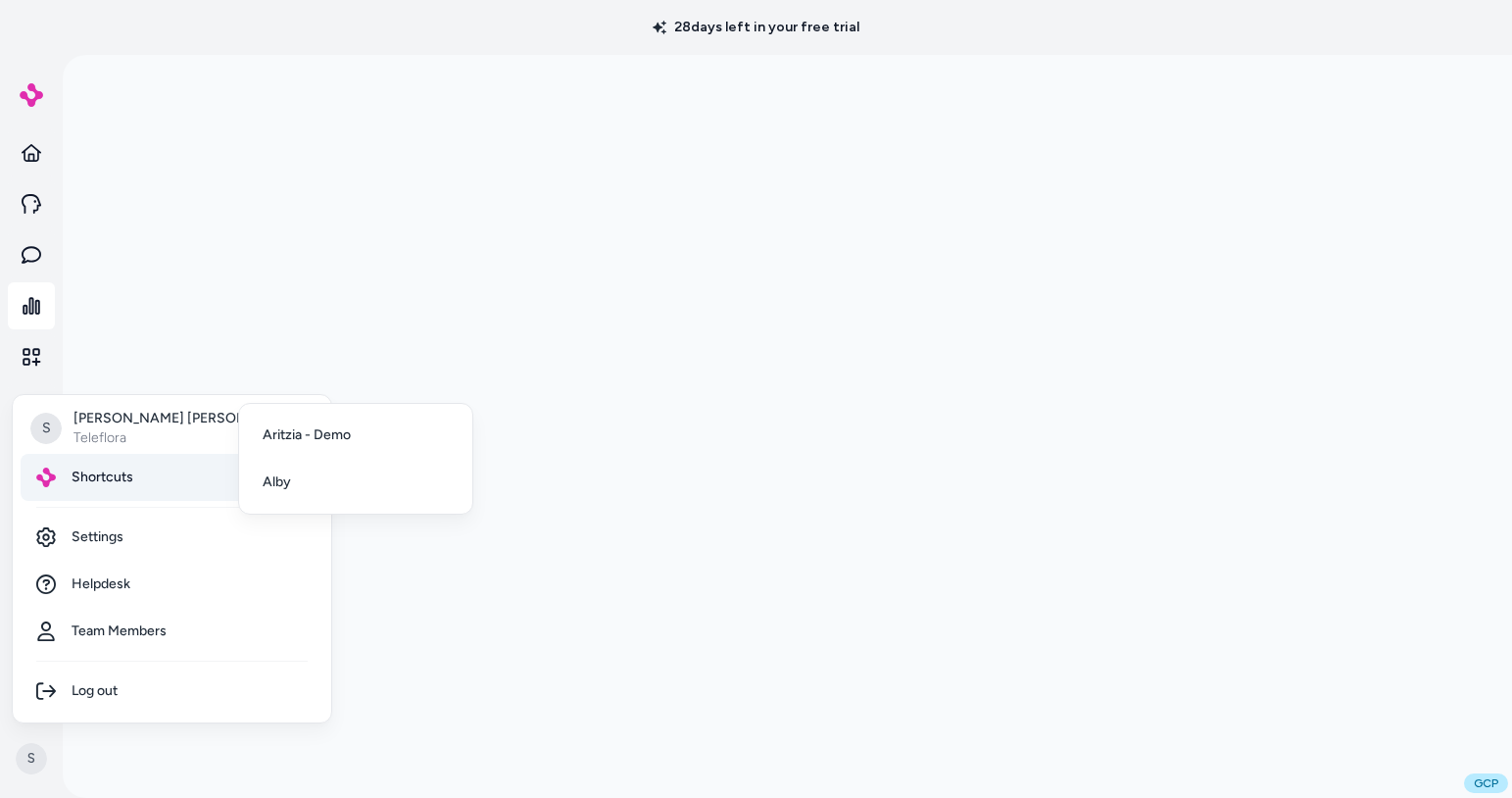 click on "Shortcuts" at bounding box center (102, 477) 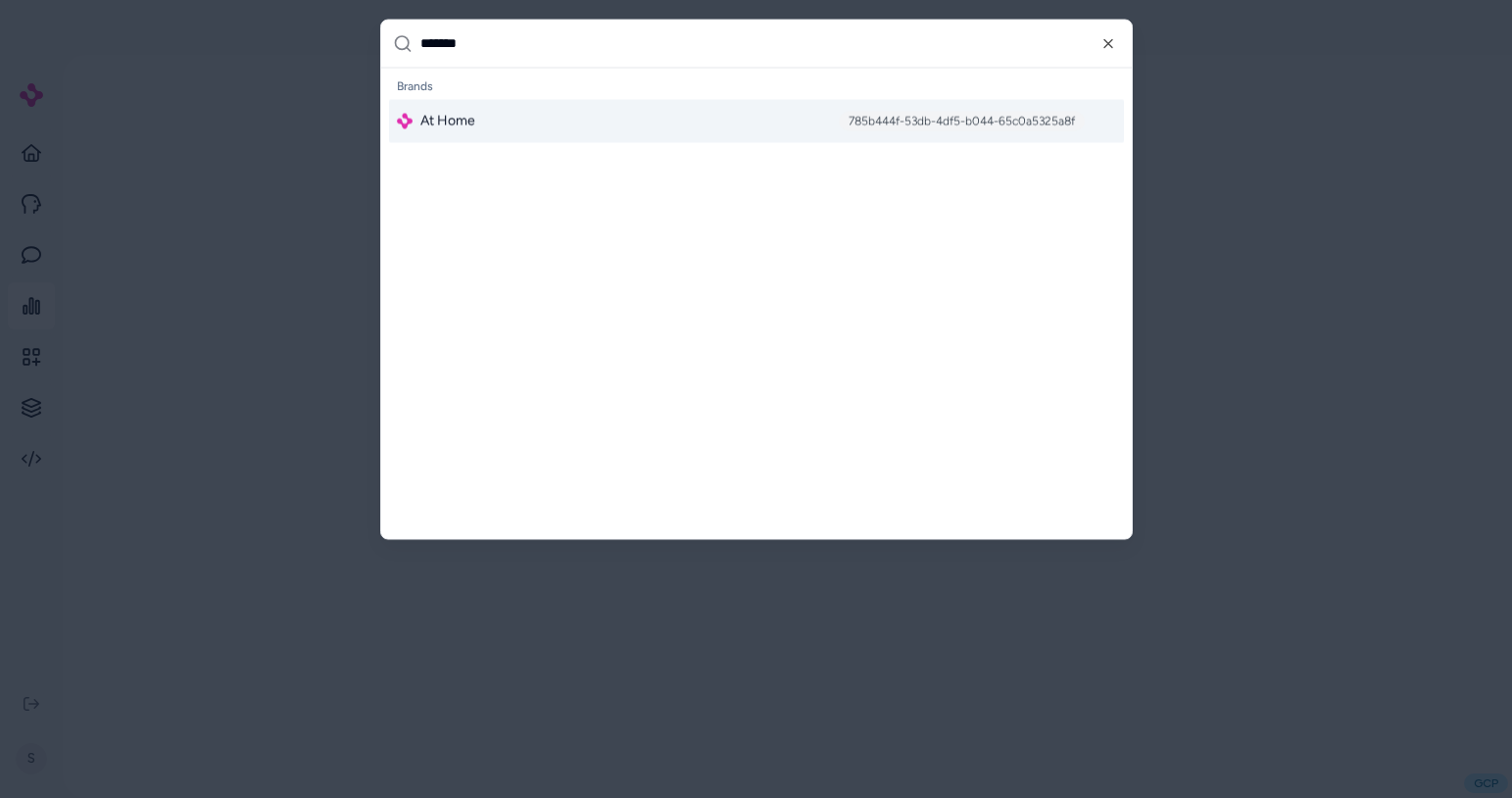 type on "*******" 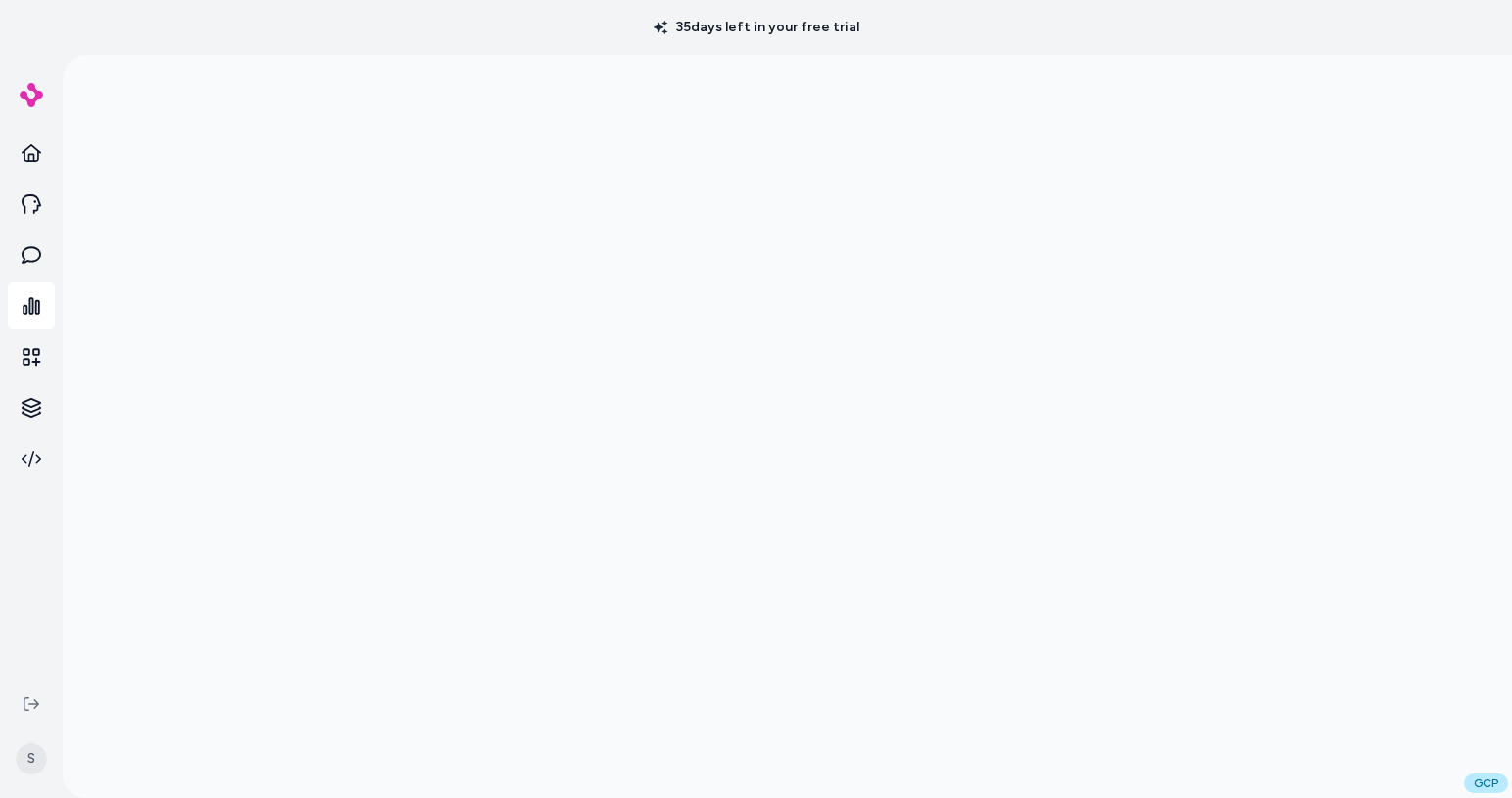 scroll, scrollTop: 0, scrollLeft: 0, axis: both 